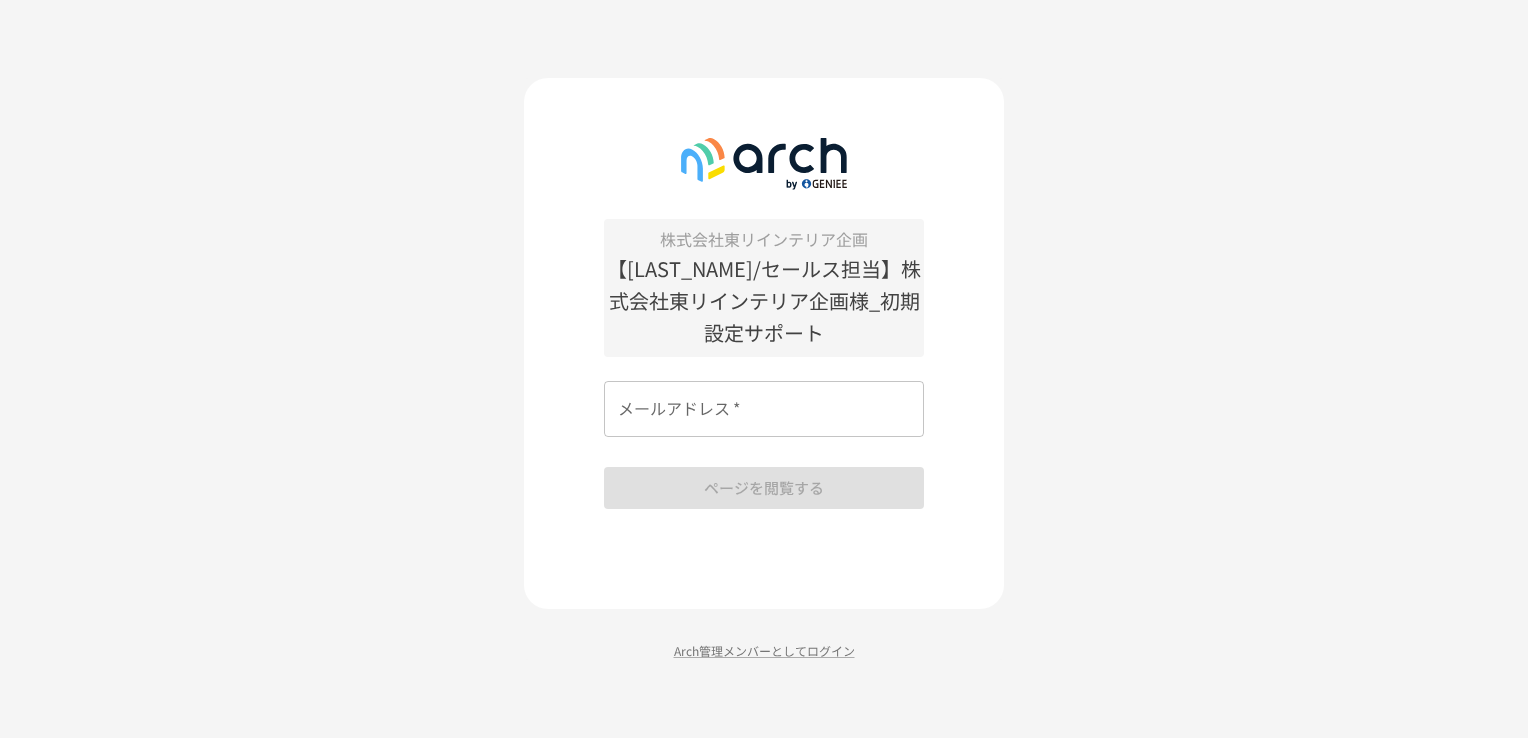 scroll, scrollTop: 0, scrollLeft: 0, axis: both 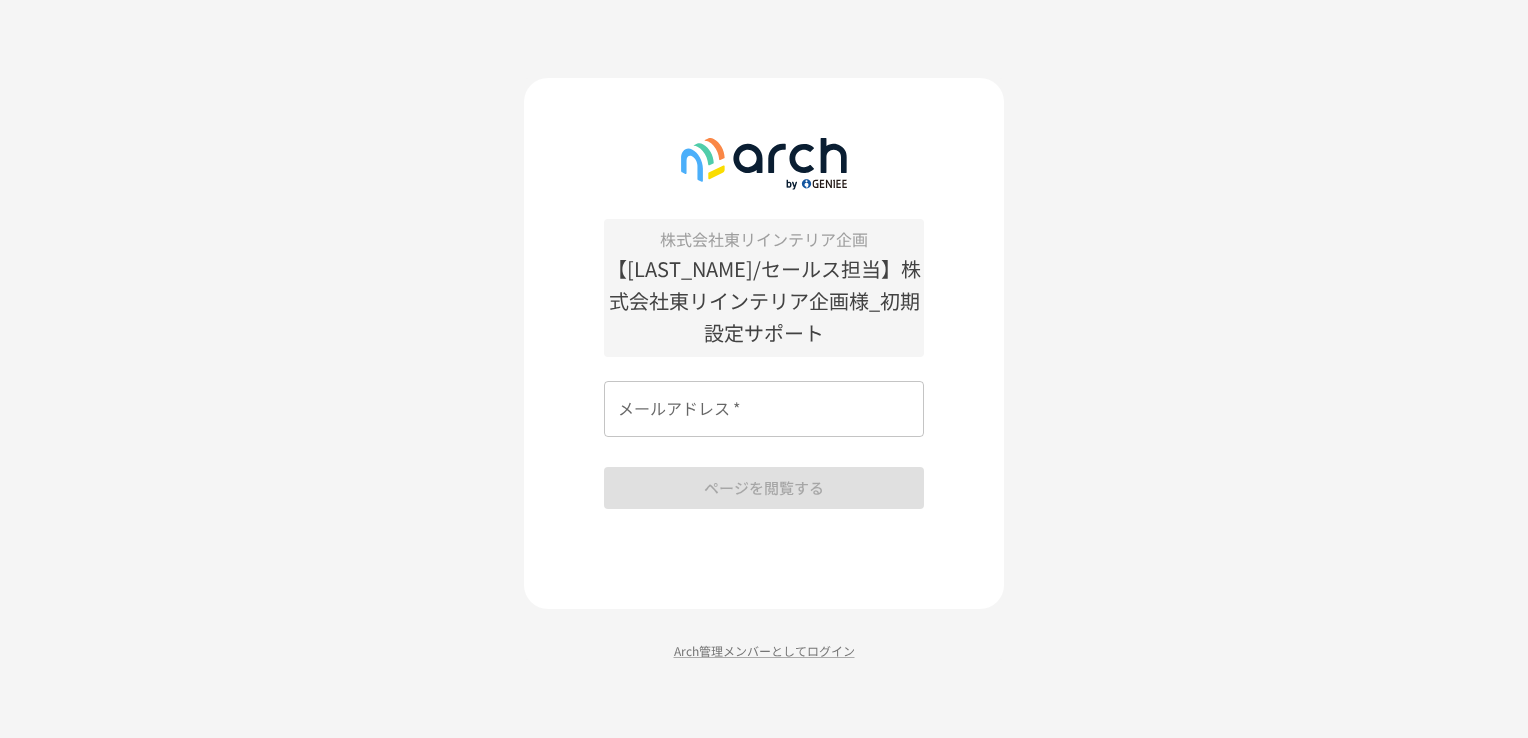 click on "株式会社東リインテリア企画 【横田/セールス担当】株式会社東リインテリア企画様_初期設定サポート メールアドレス   * メールアドレス   * ページを閲覧する Arch管理メンバーとしてログイン" at bounding box center (764, 369) 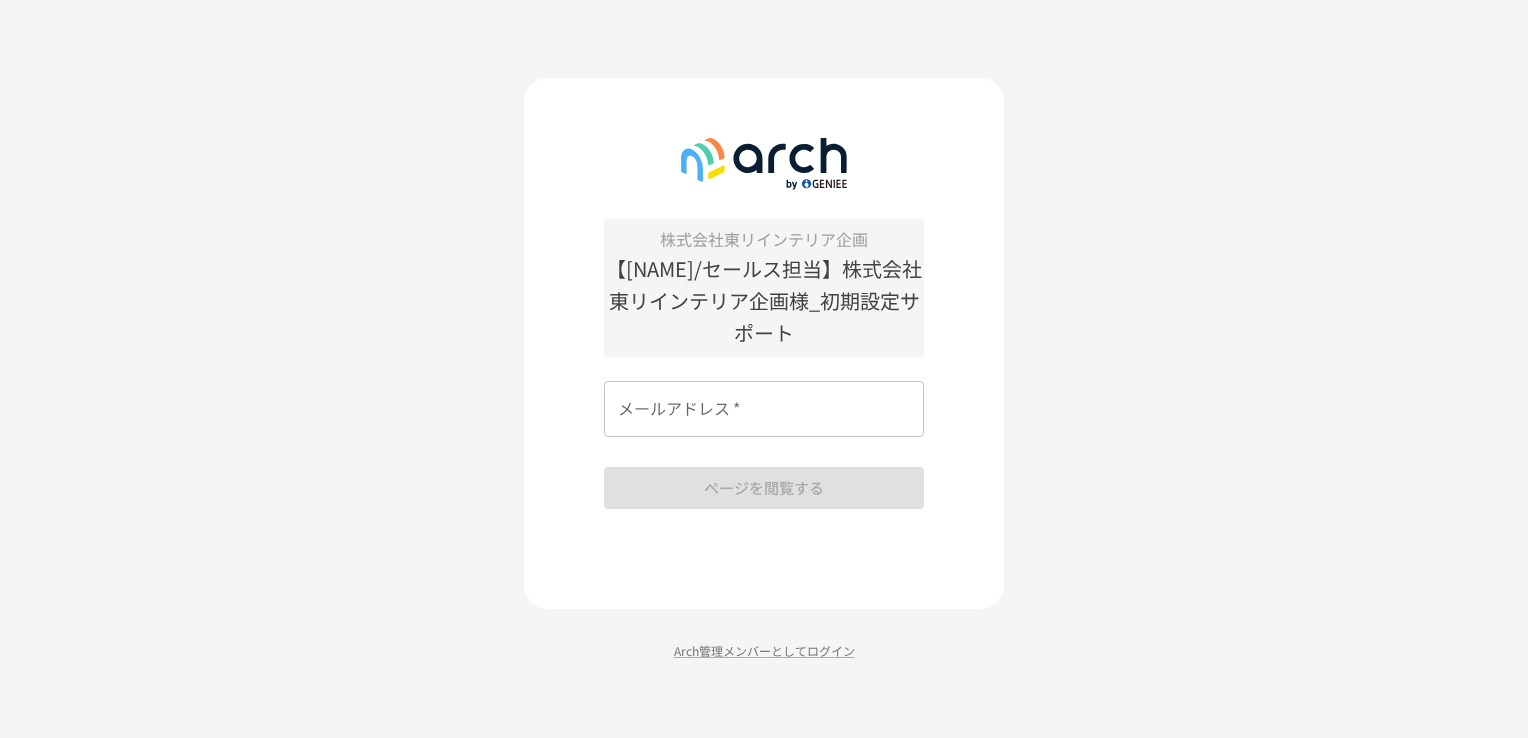 scroll, scrollTop: 0, scrollLeft: 0, axis: both 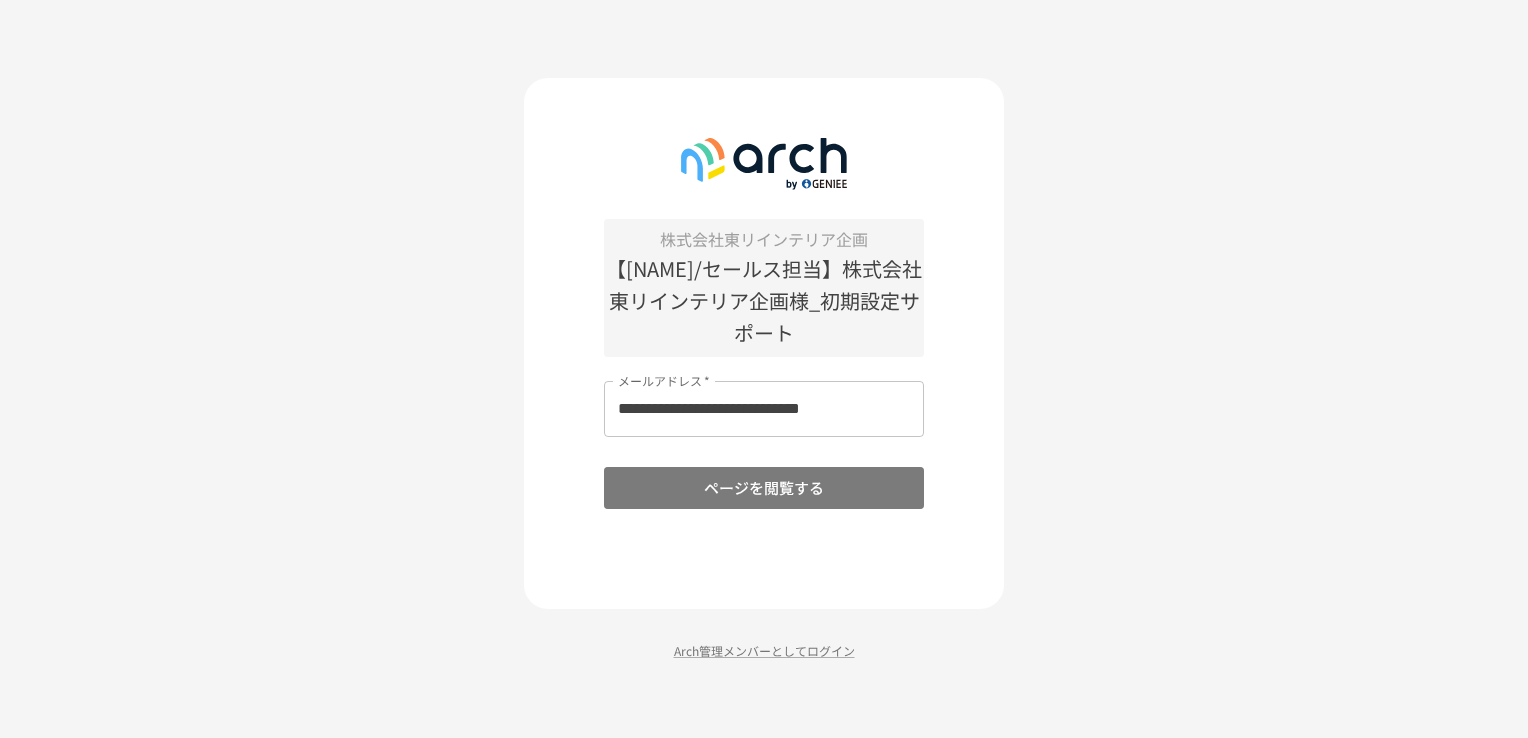 click on "ページを閲覧する" at bounding box center [764, 488] 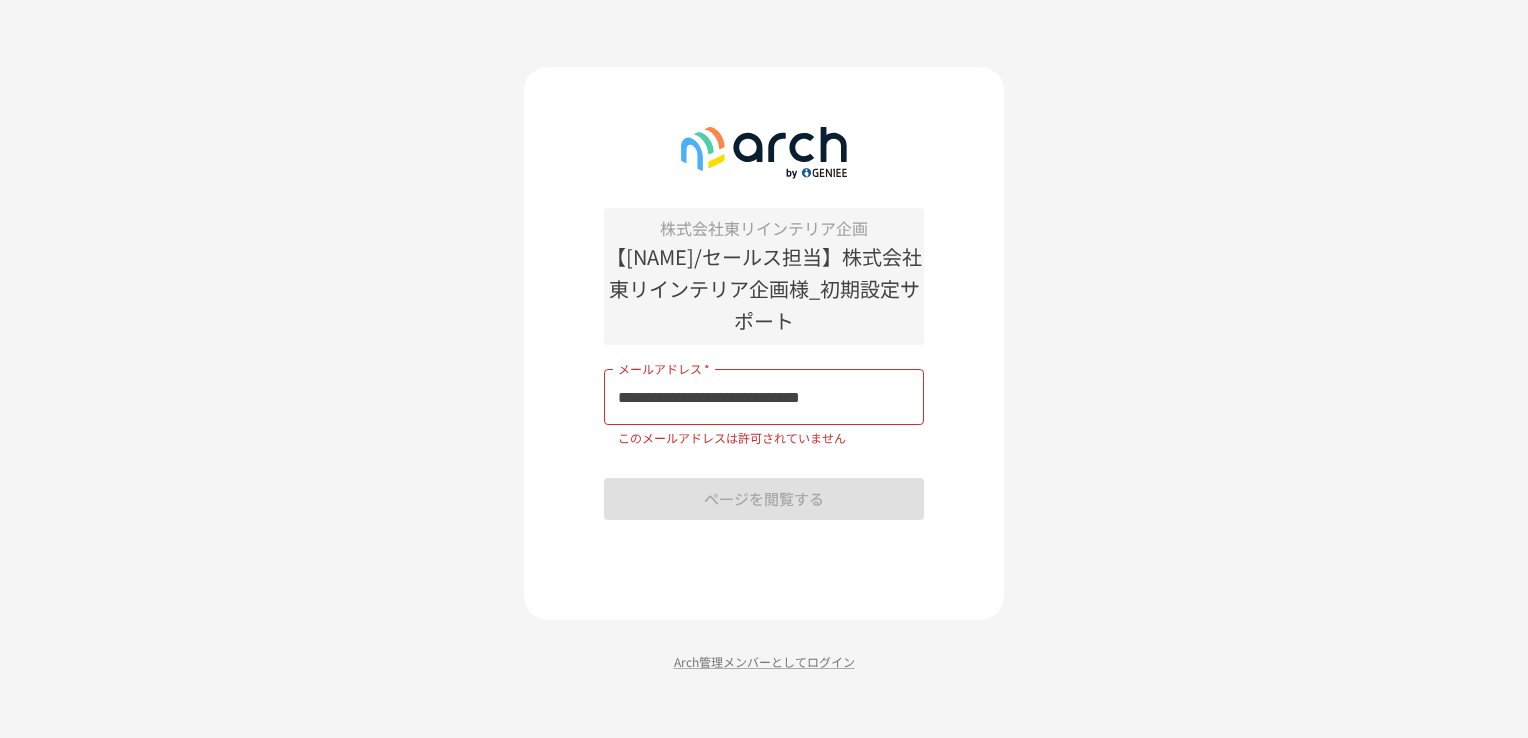 click on "**********" at bounding box center (764, 397) 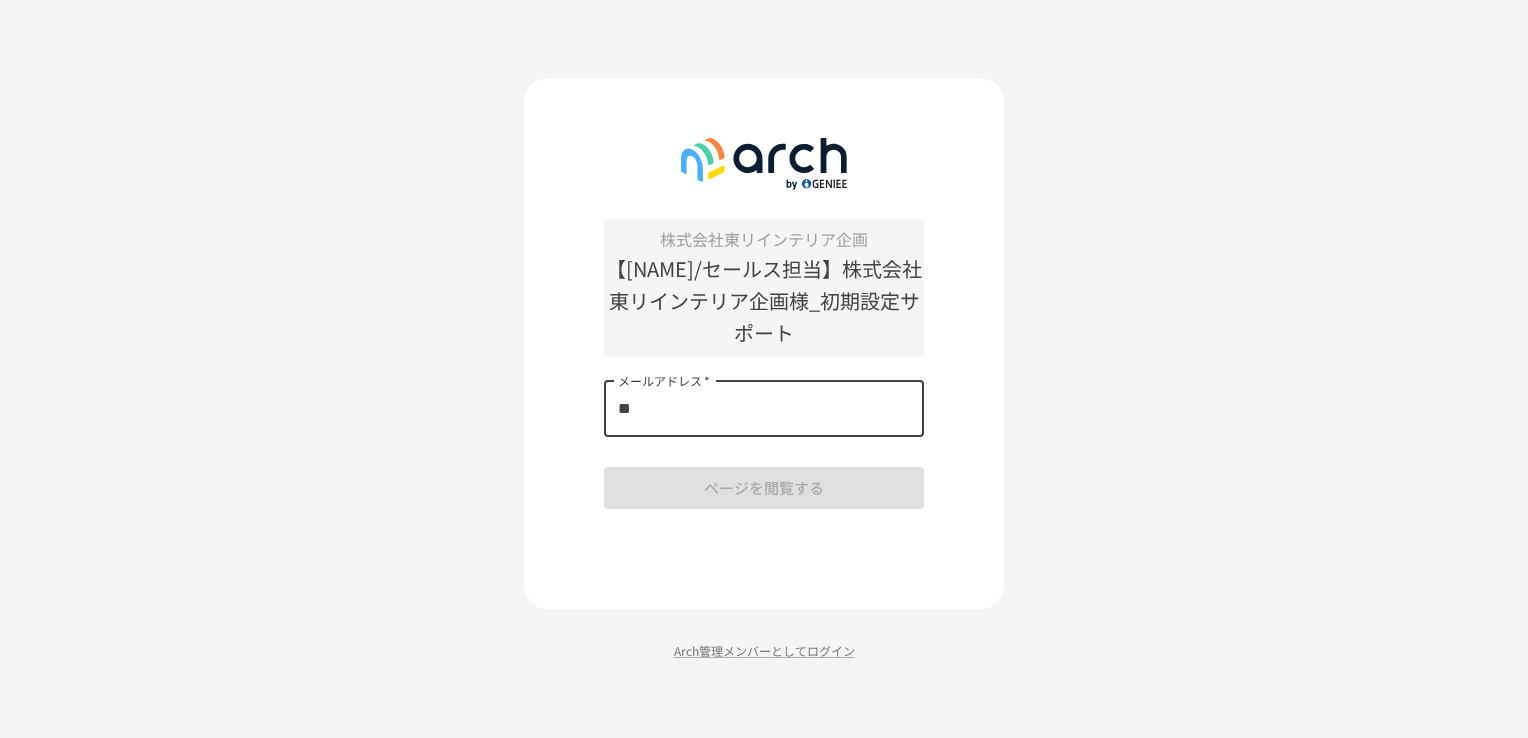 type on "*" 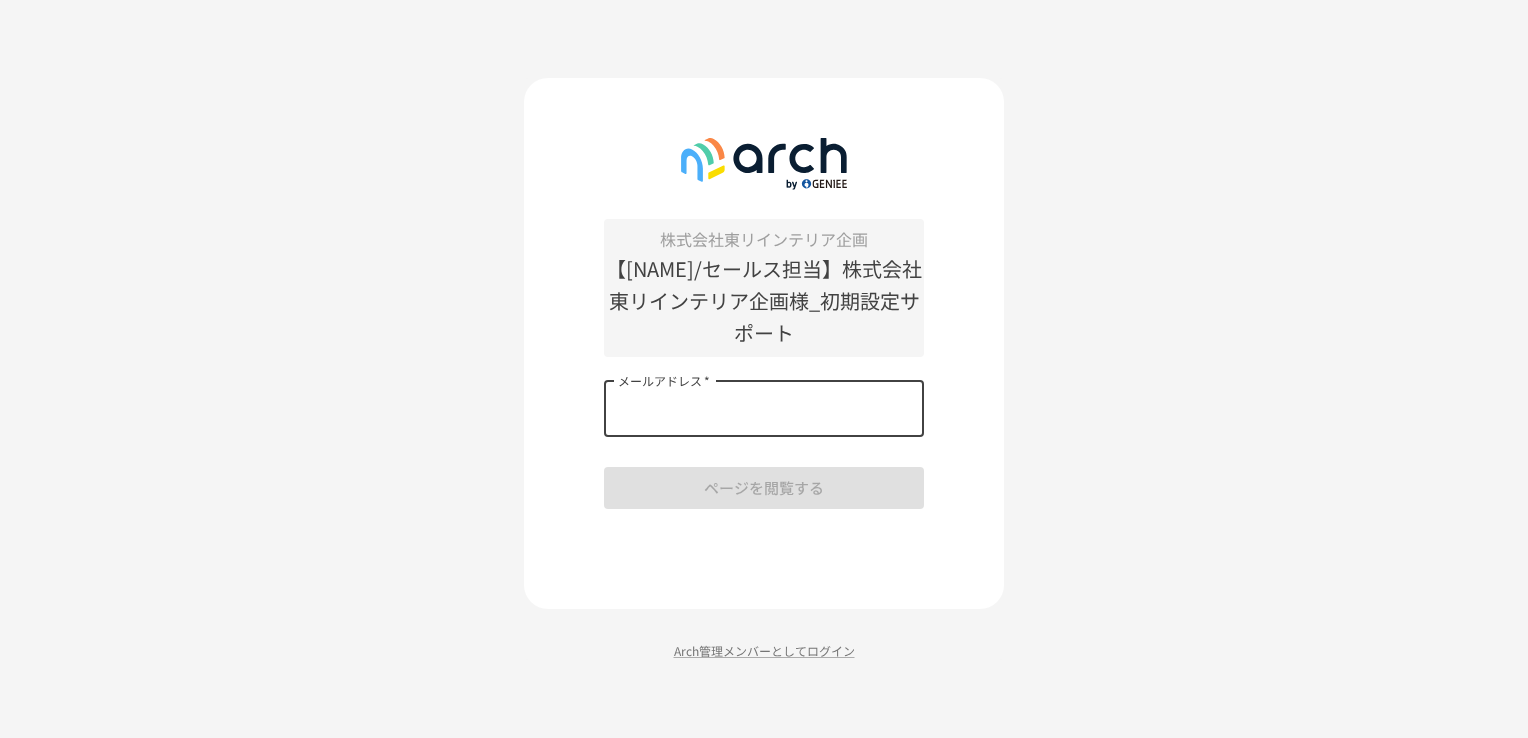 click on "メールアドレス   *" at bounding box center (764, 409) 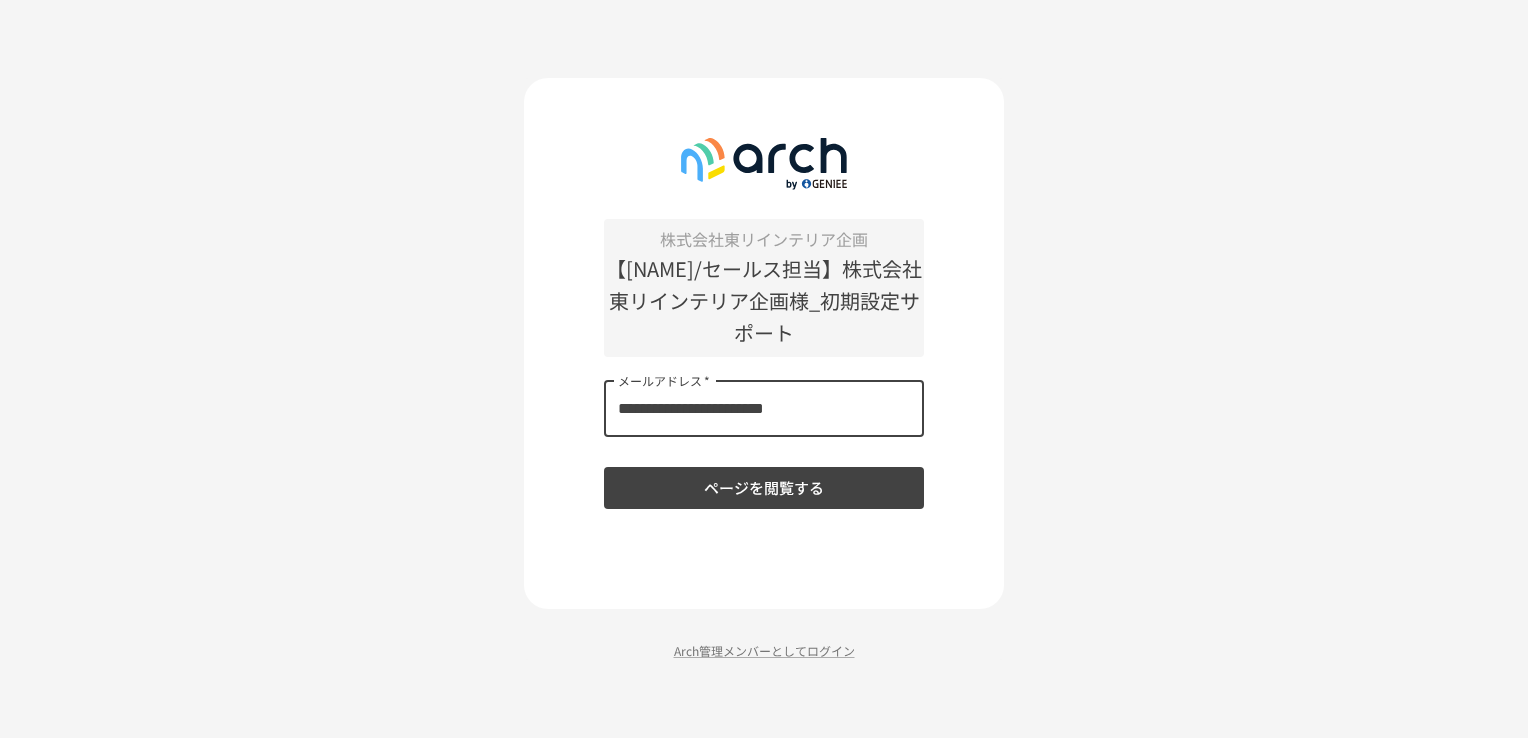 click on "ページを閲覧する" at bounding box center (764, 488) 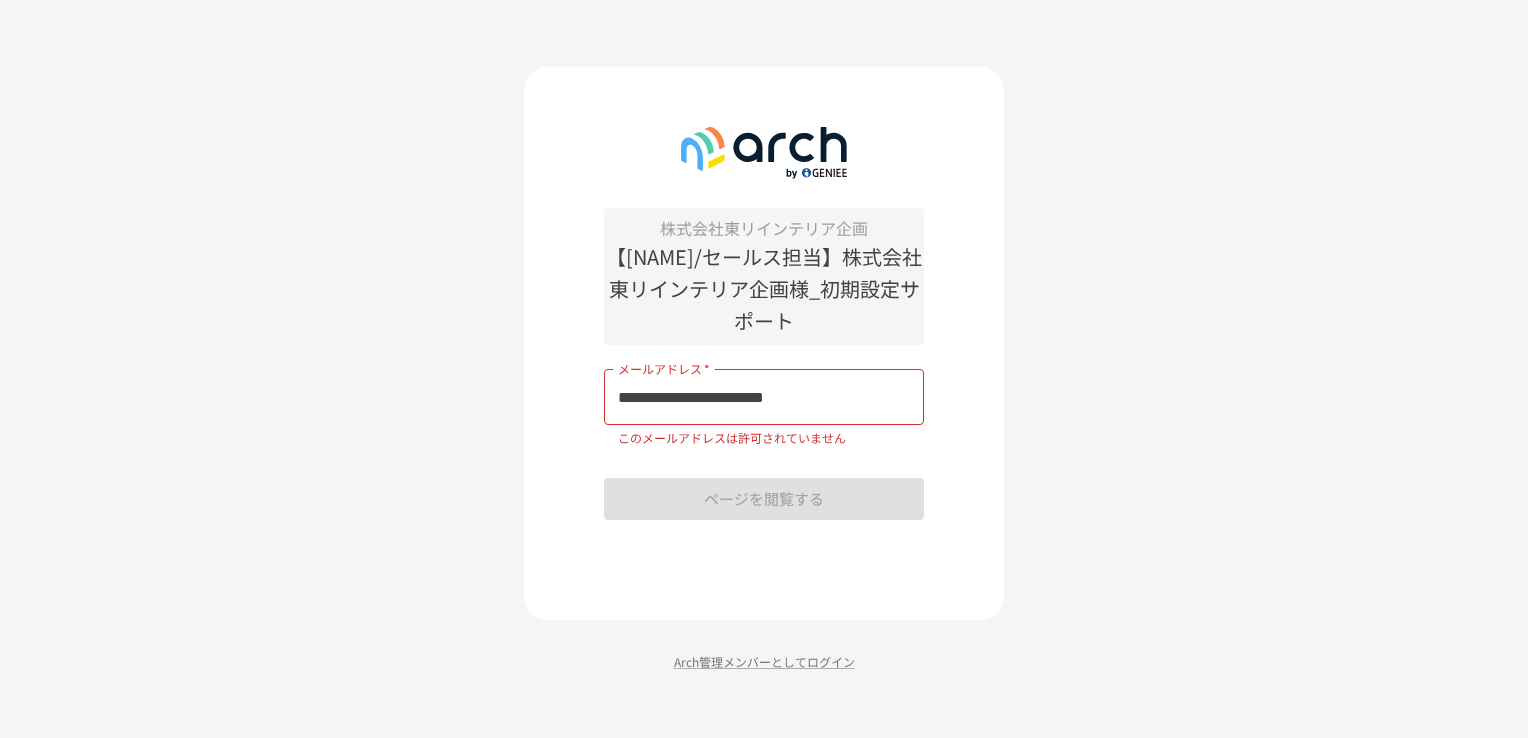 click on "**********" at bounding box center [764, 397] 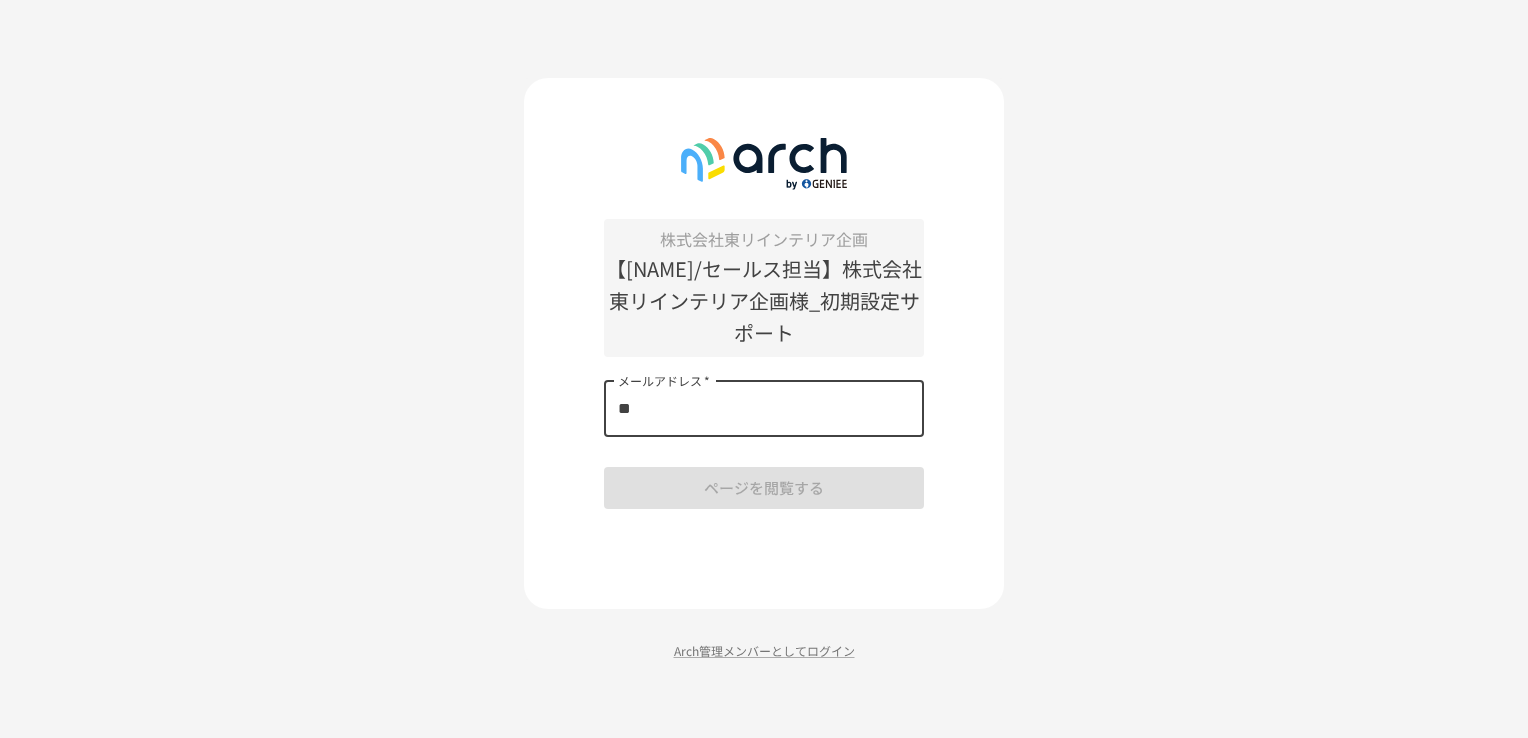 type on "*" 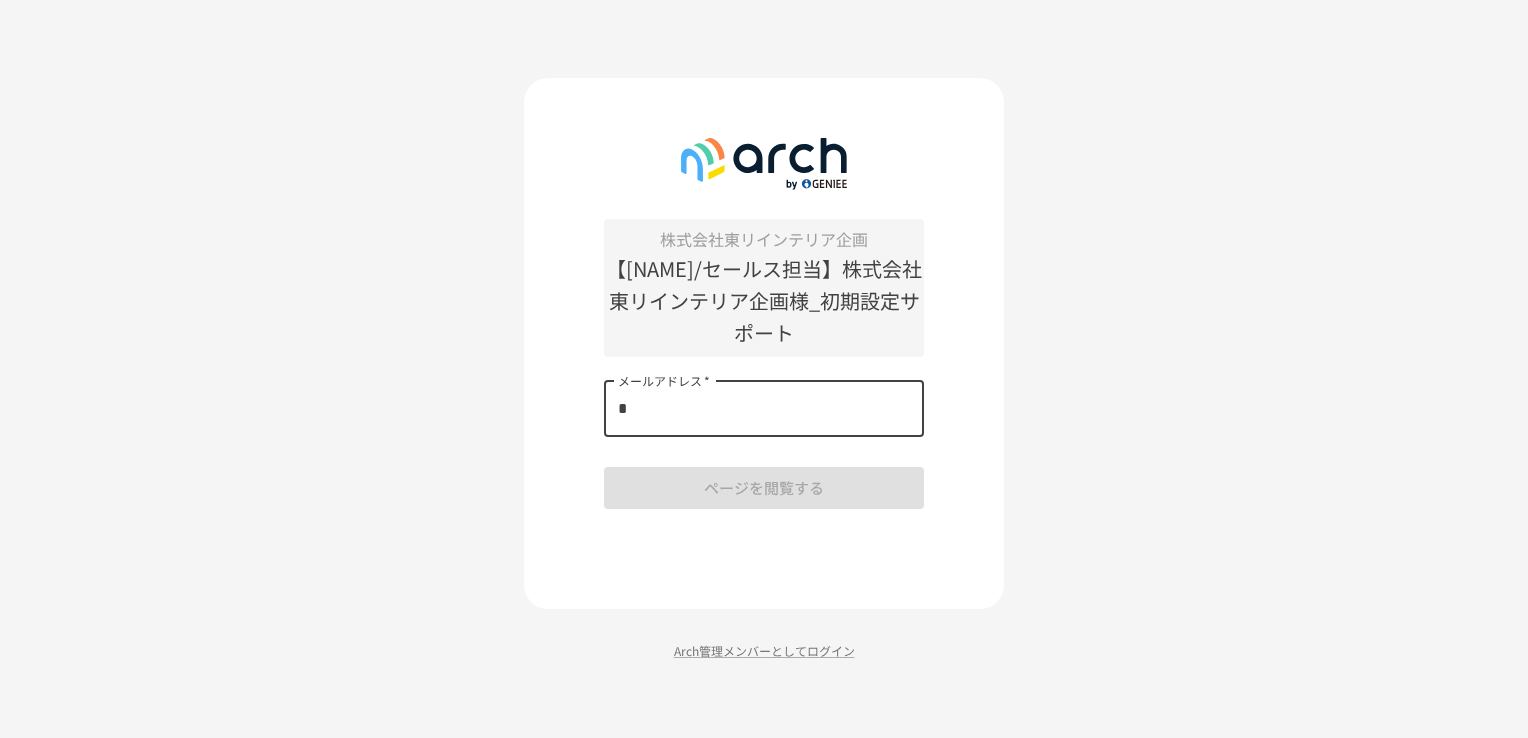 type 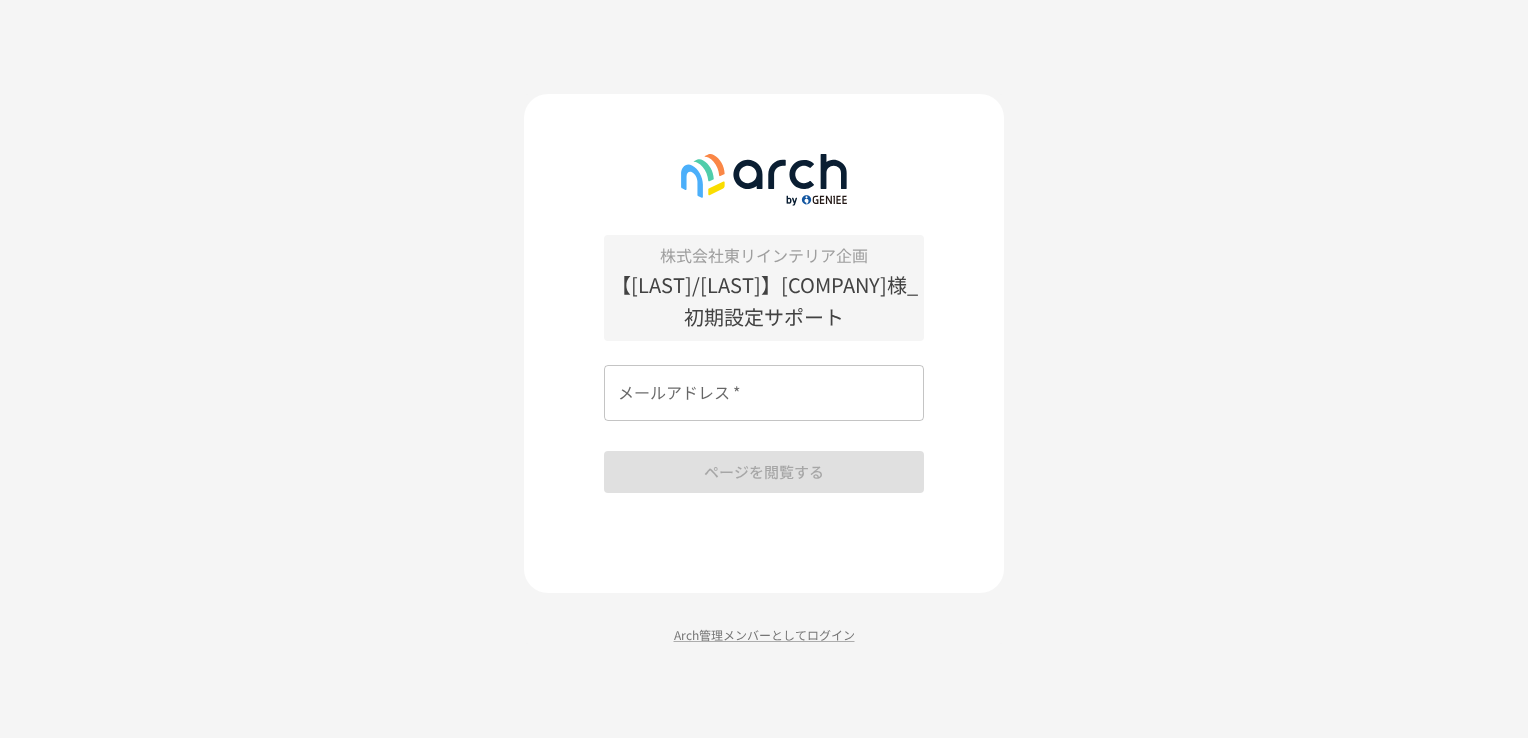 scroll, scrollTop: 0, scrollLeft: 0, axis: both 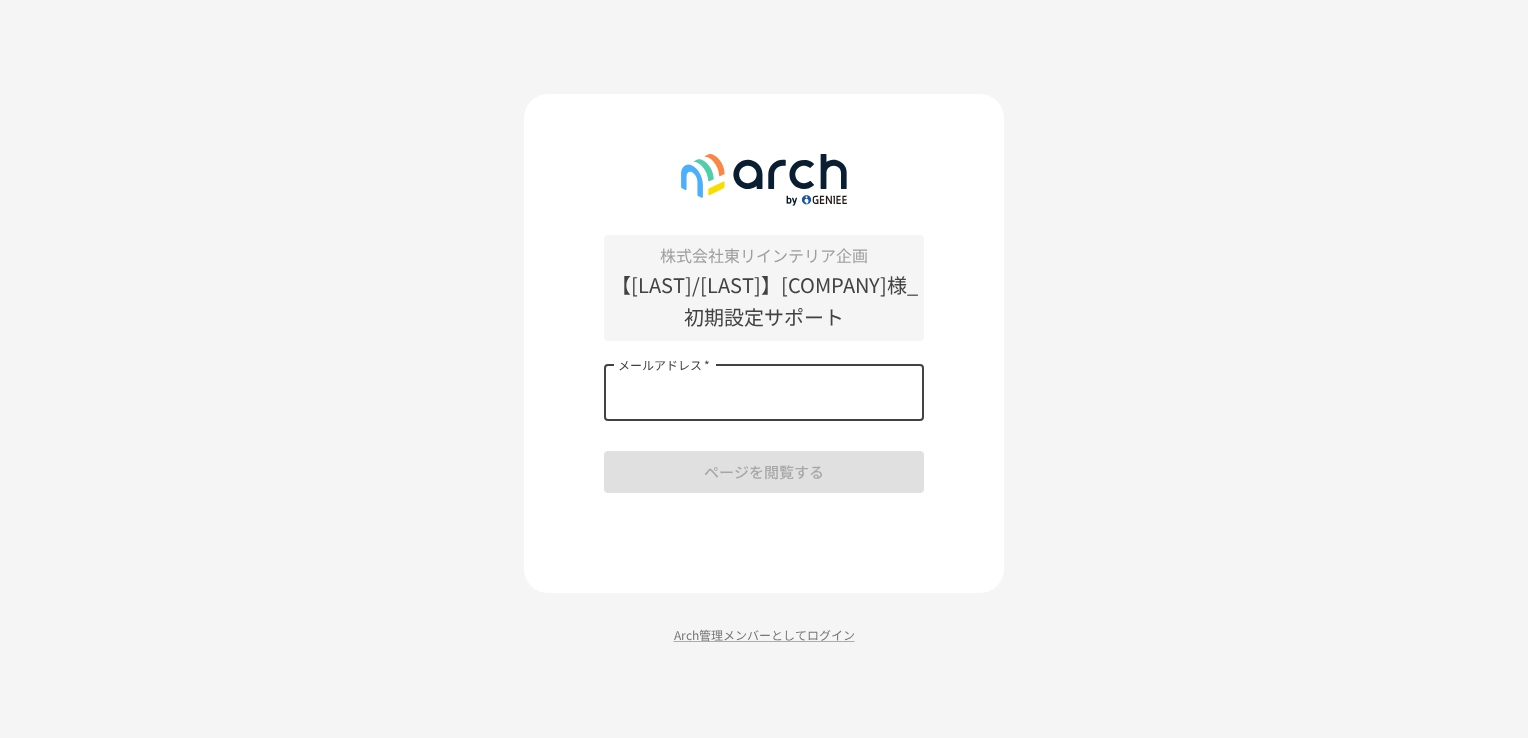 click on "メールアドレス   *" at bounding box center [764, 393] 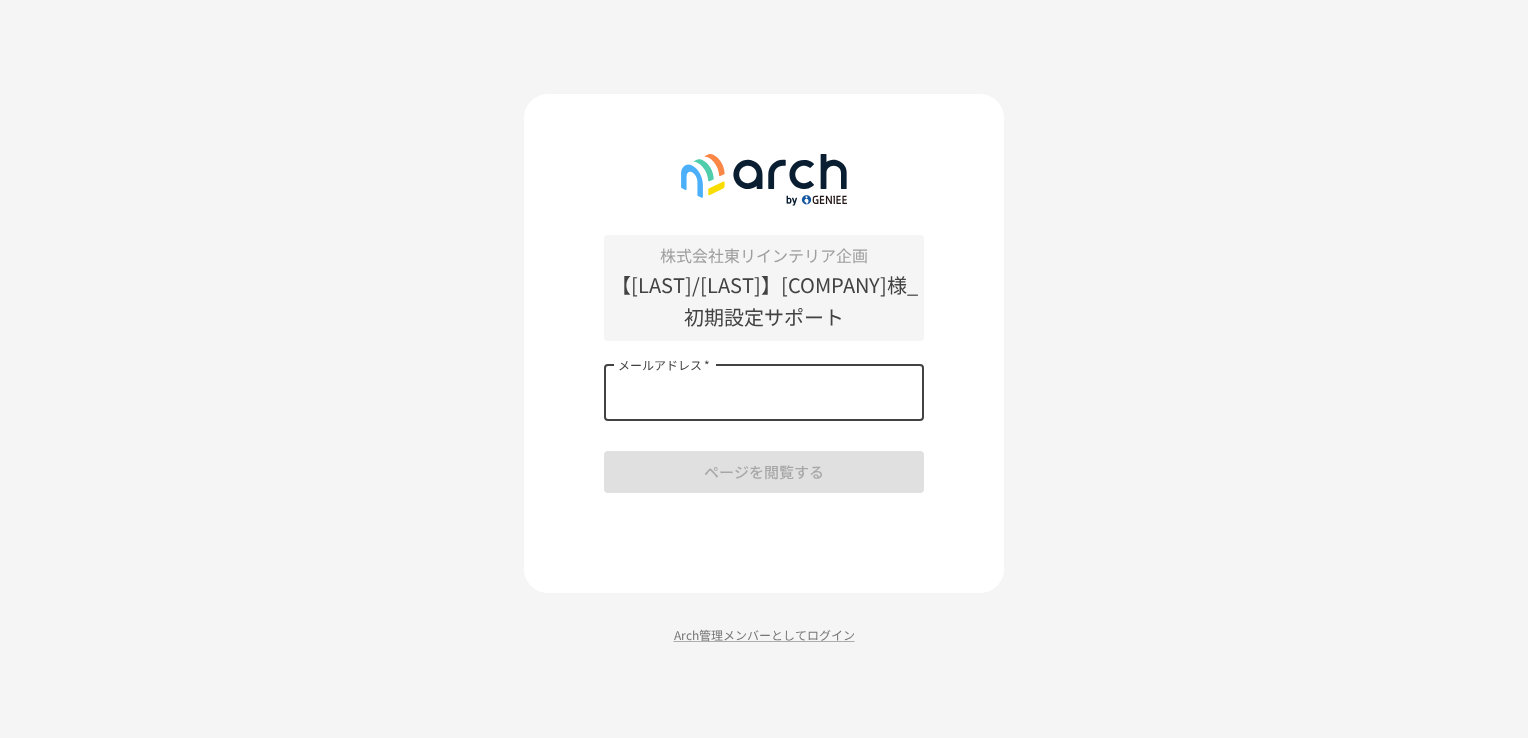 type on "**********" 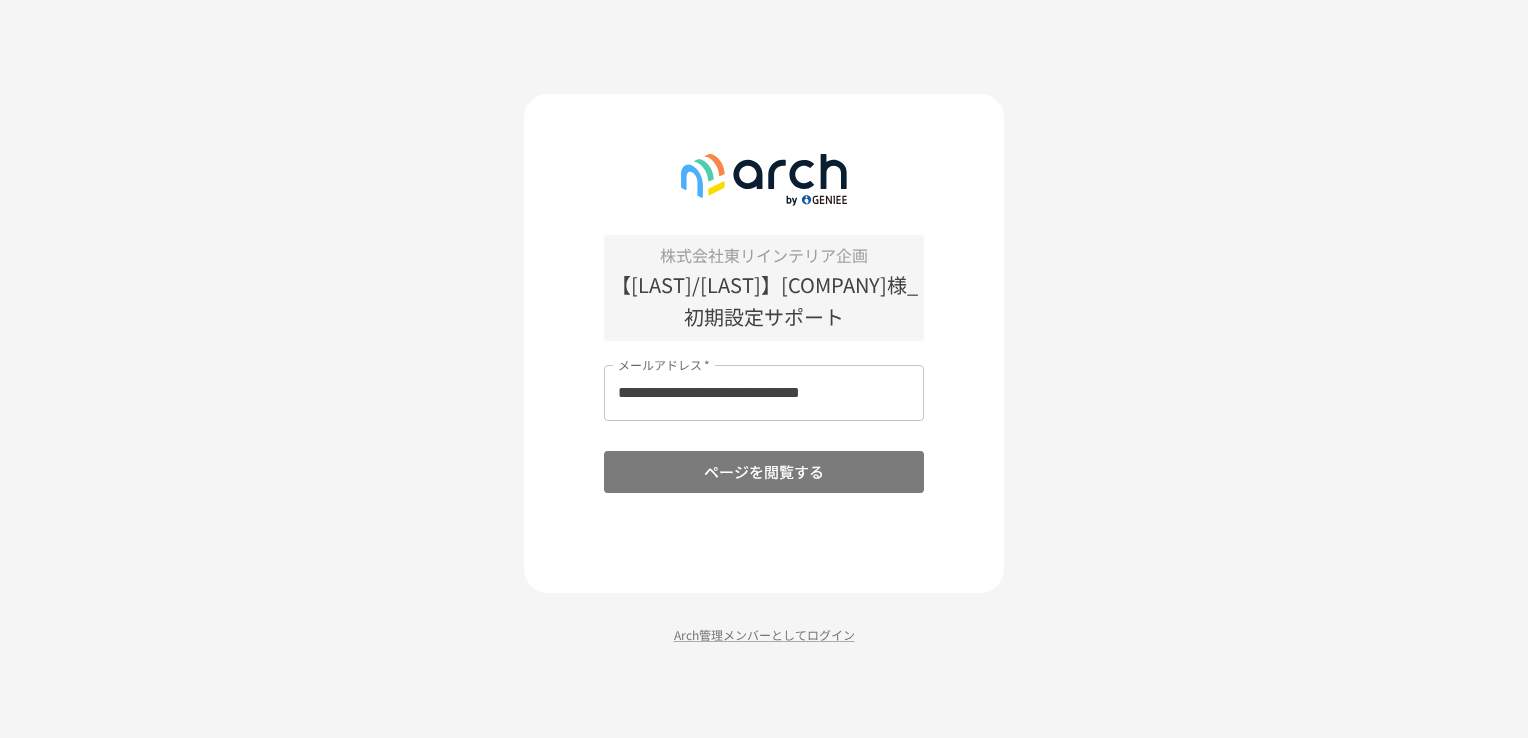 click on "ページを閲覧する" at bounding box center [764, 472] 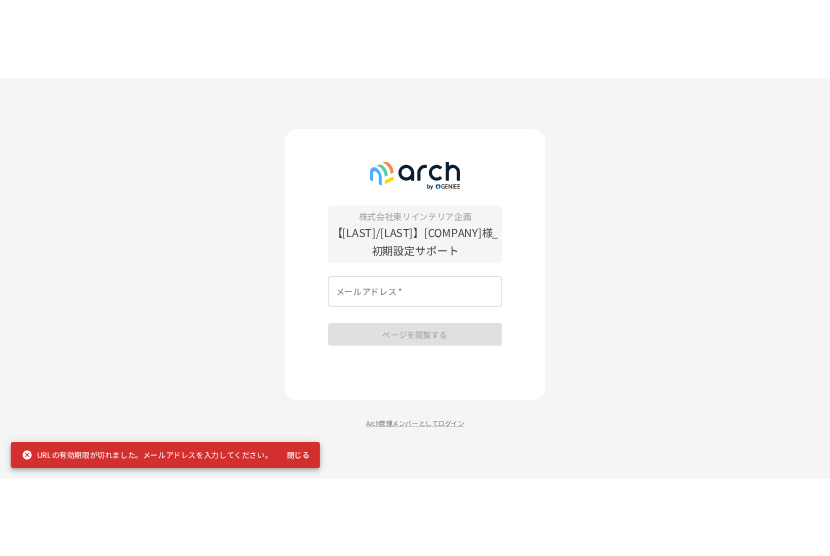 scroll, scrollTop: 0, scrollLeft: 0, axis: both 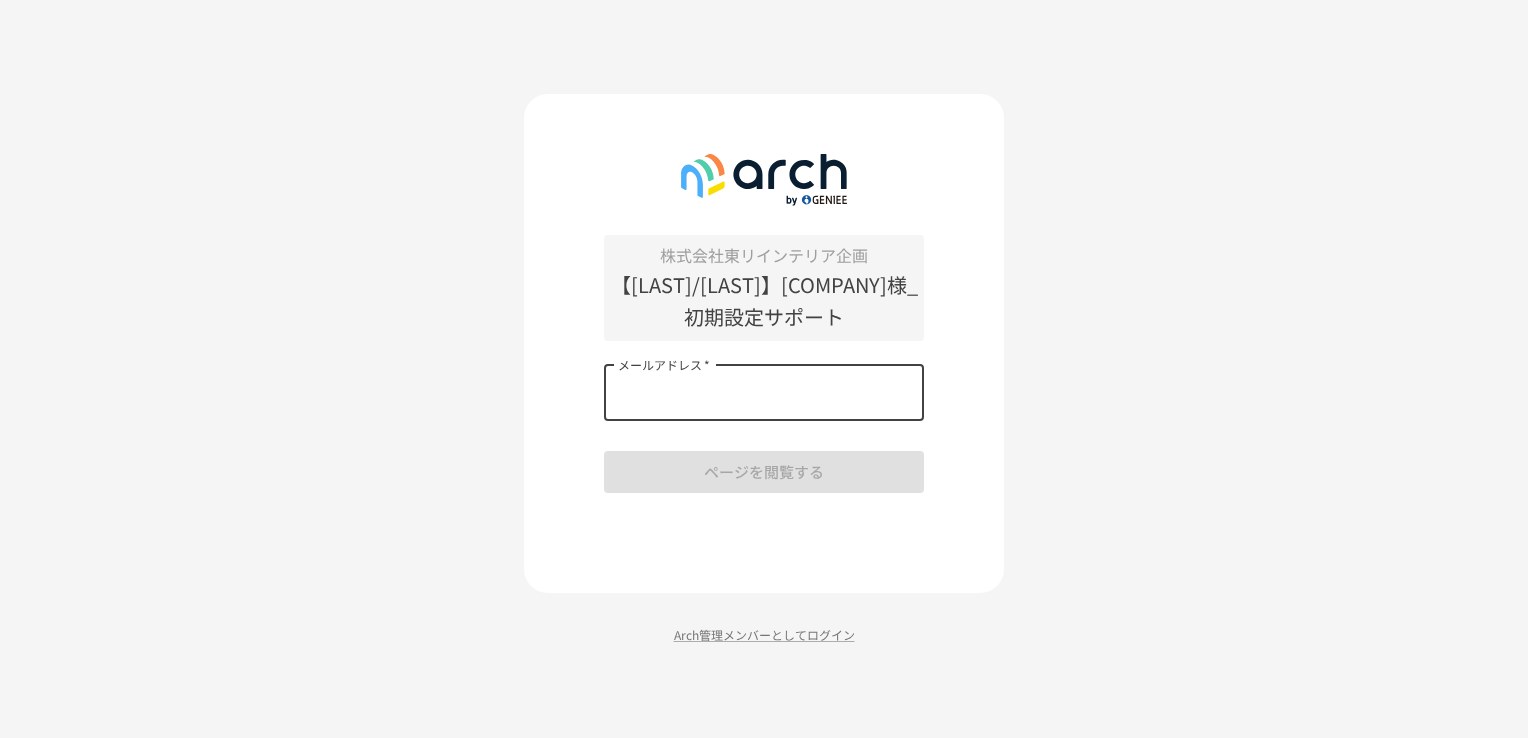 click on "メールアドレス   *" at bounding box center [764, 393] 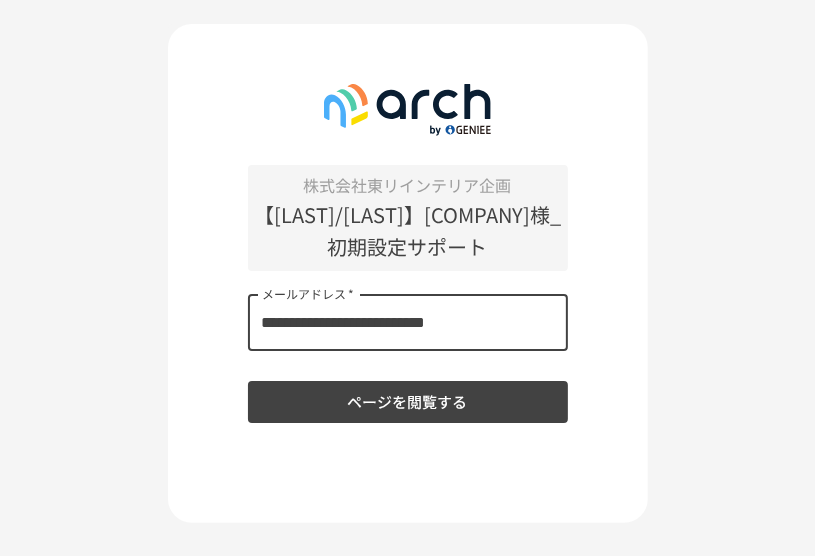 type on "**********" 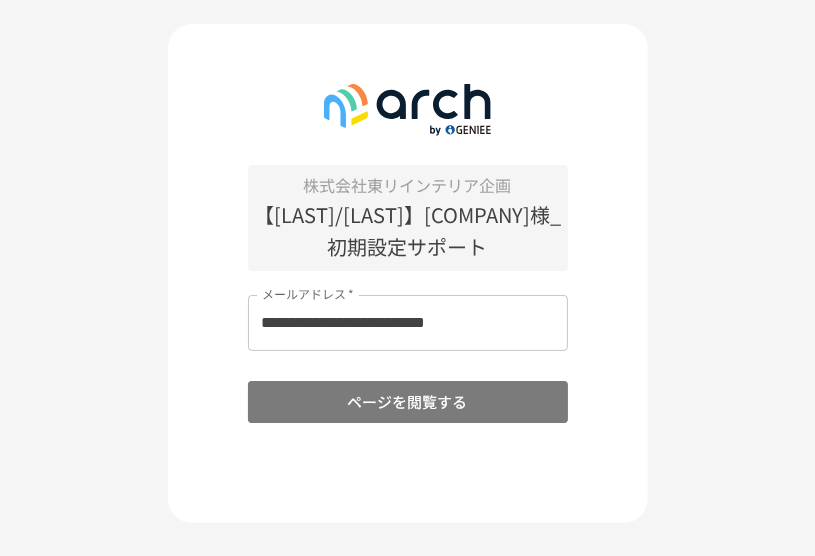 click on "ページを閲覧する" at bounding box center [408, 402] 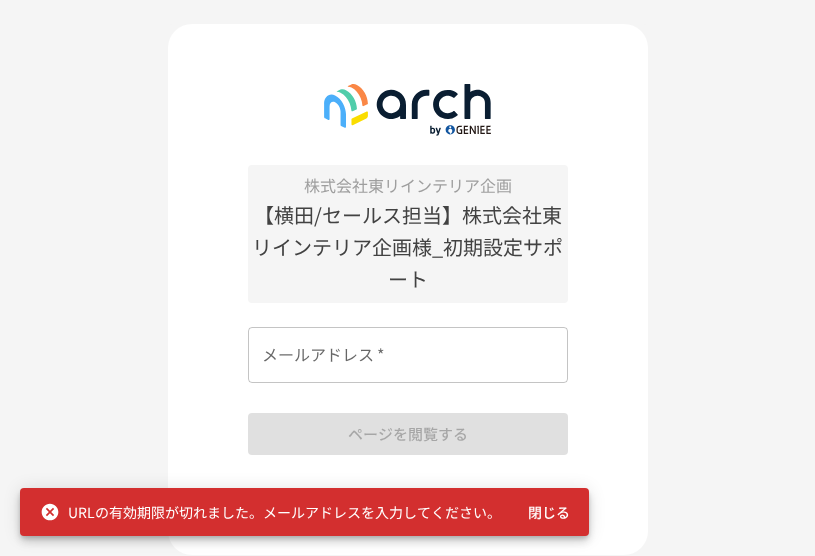 scroll, scrollTop: 0, scrollLeft: 0, axis: both 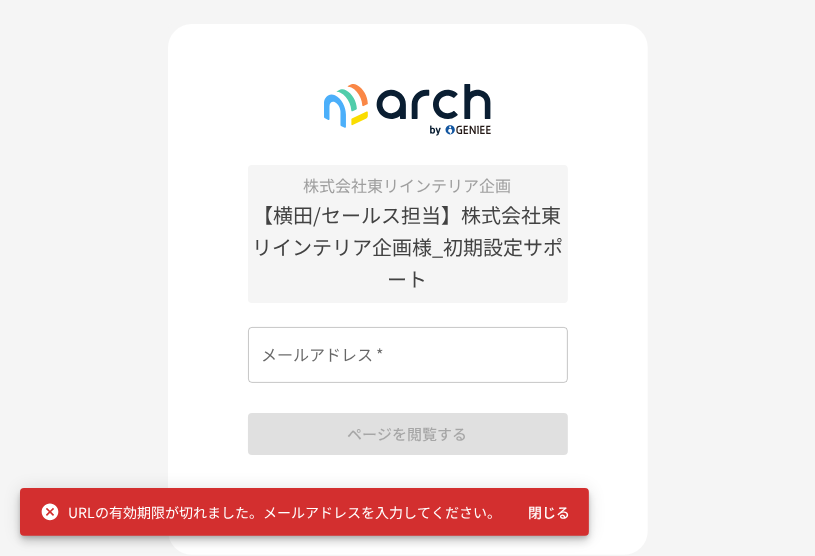 click on "メールアドレス   *" at bounding box center (408, 355) 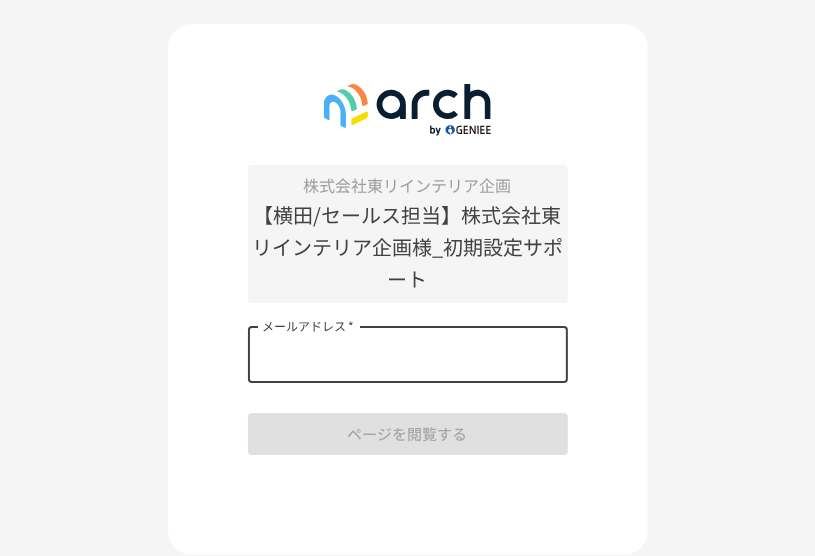type on "**********" 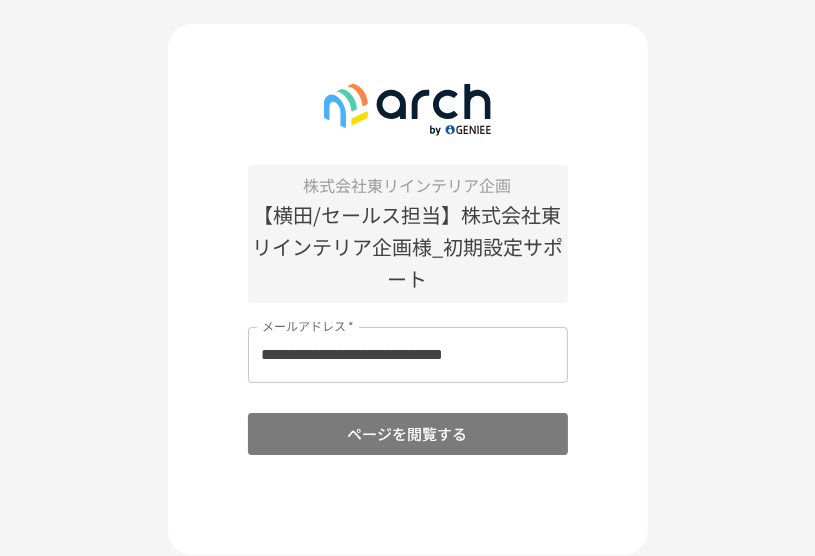 click on "ページを閲覧する" at bounding box center (408, 434) 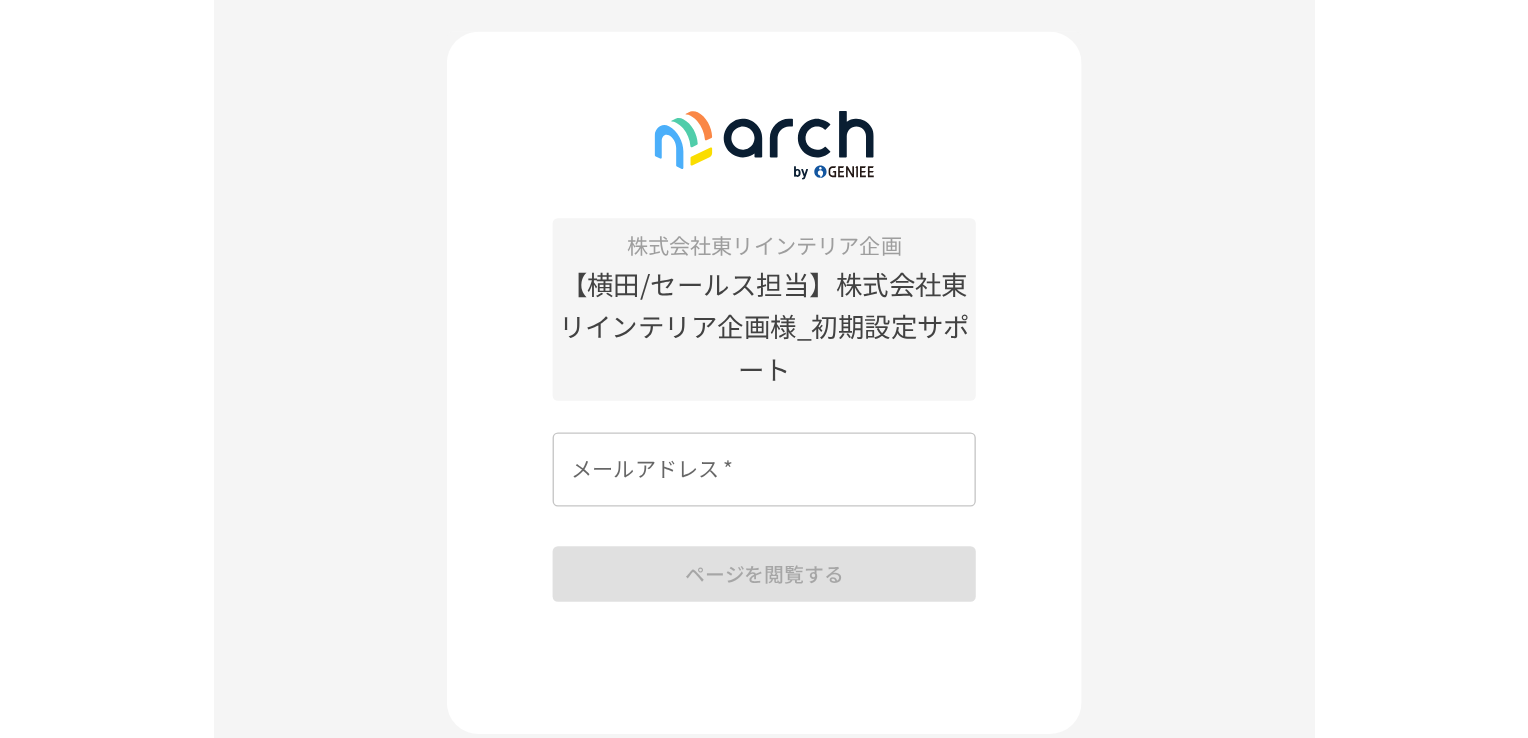 scroll, scrollTop: 0, scrollLeft: 0, axis: both 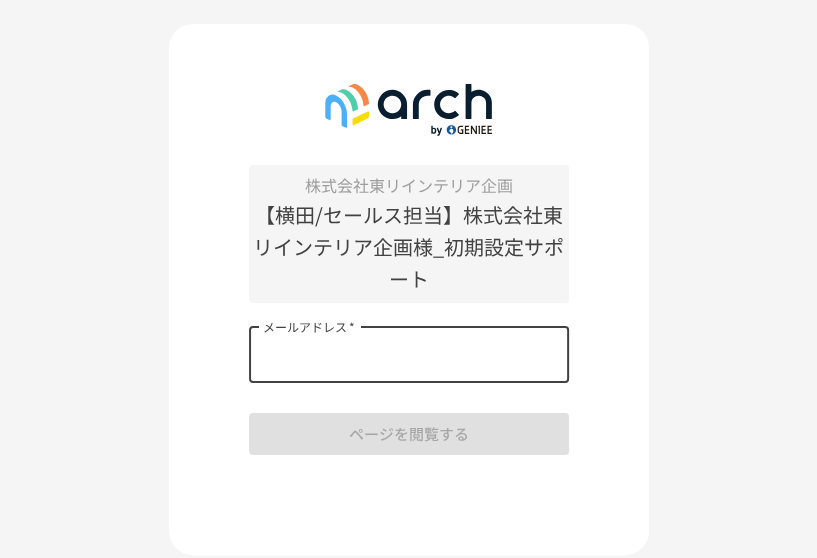 click on "メールアドレス   *" at bounding box center (409, 355) 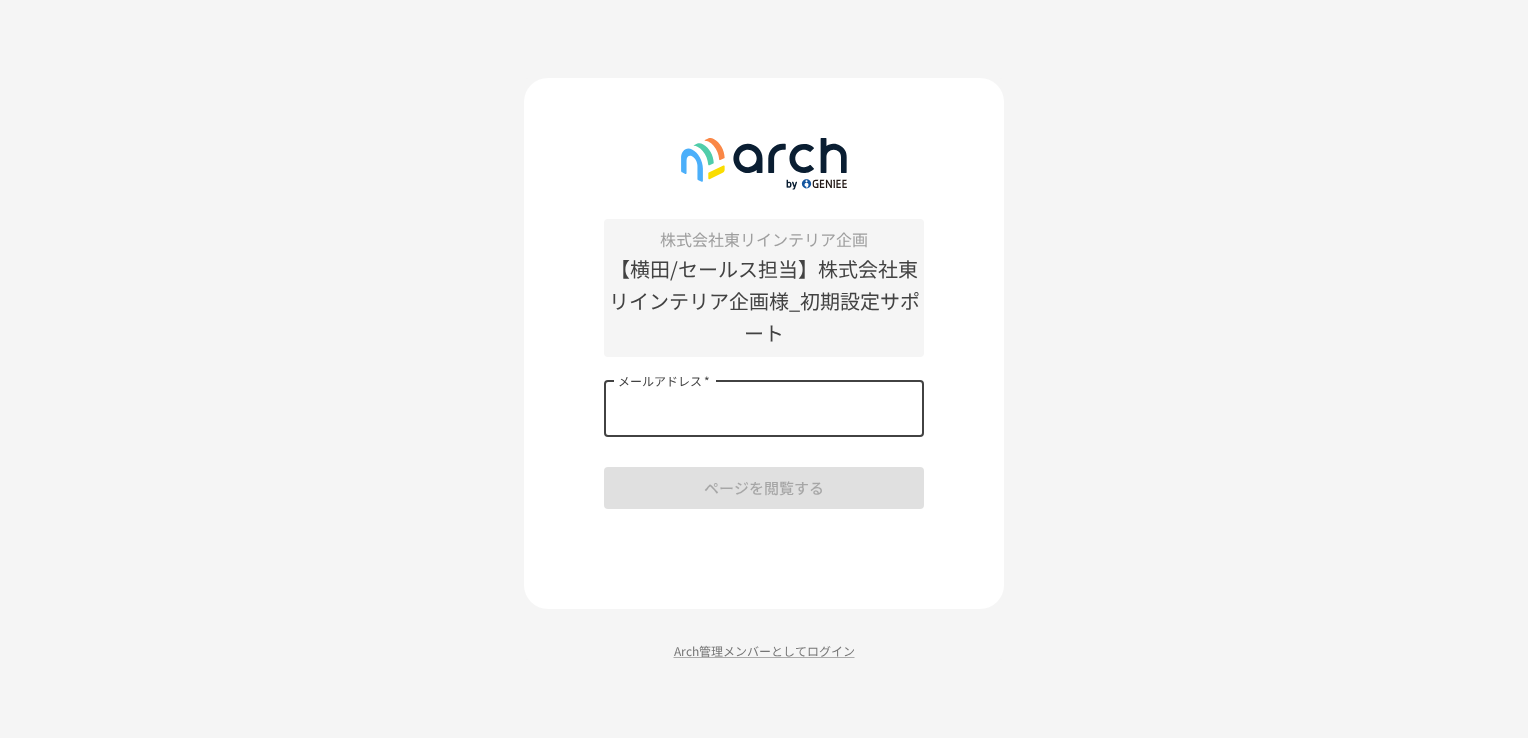 click on "メールアドレス   *" at bounding box center [764, 409] 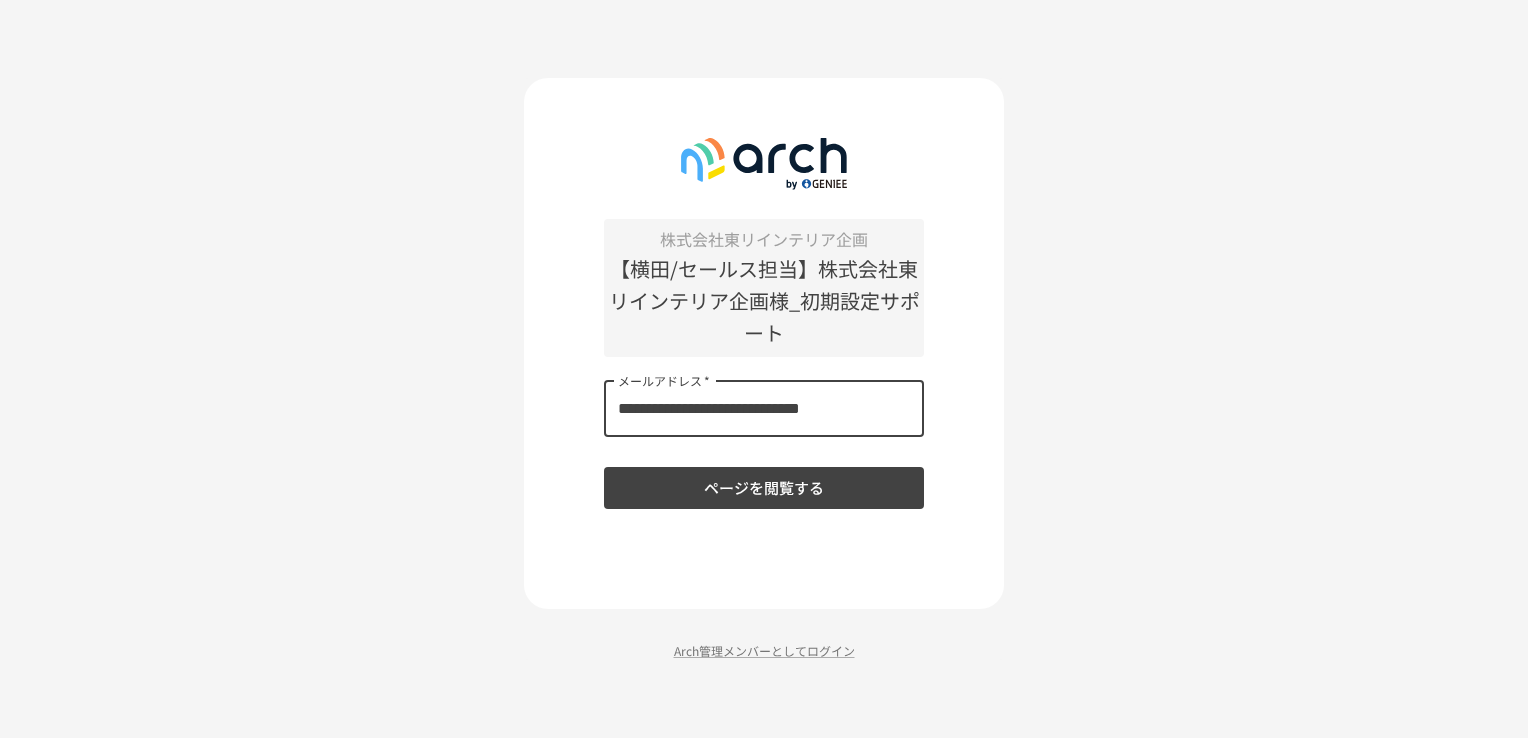 click on "ページを閲覧する" at bounding box center (764, 488) 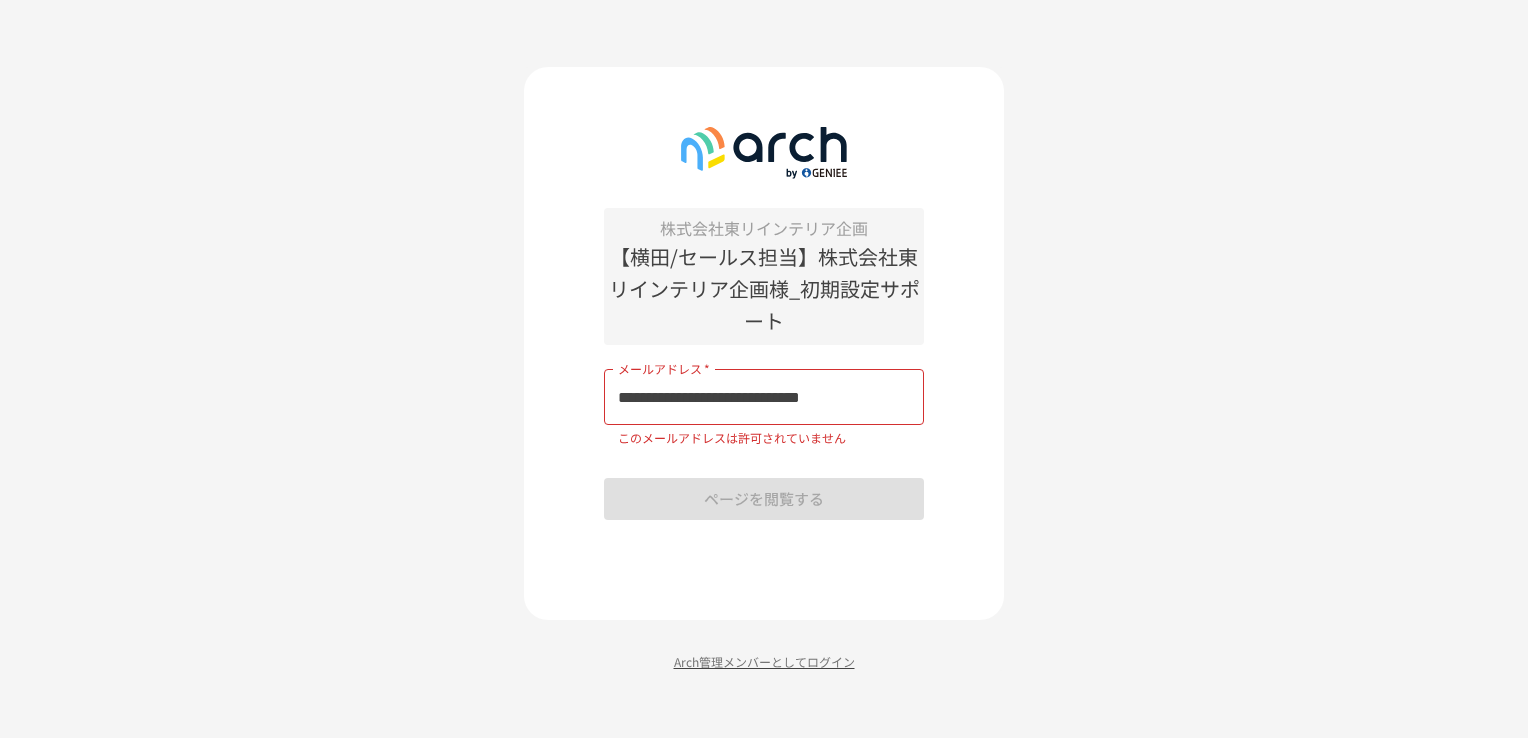 click on "Arch管理メンバーとしてログイン" at bounding box center (764, 661) 